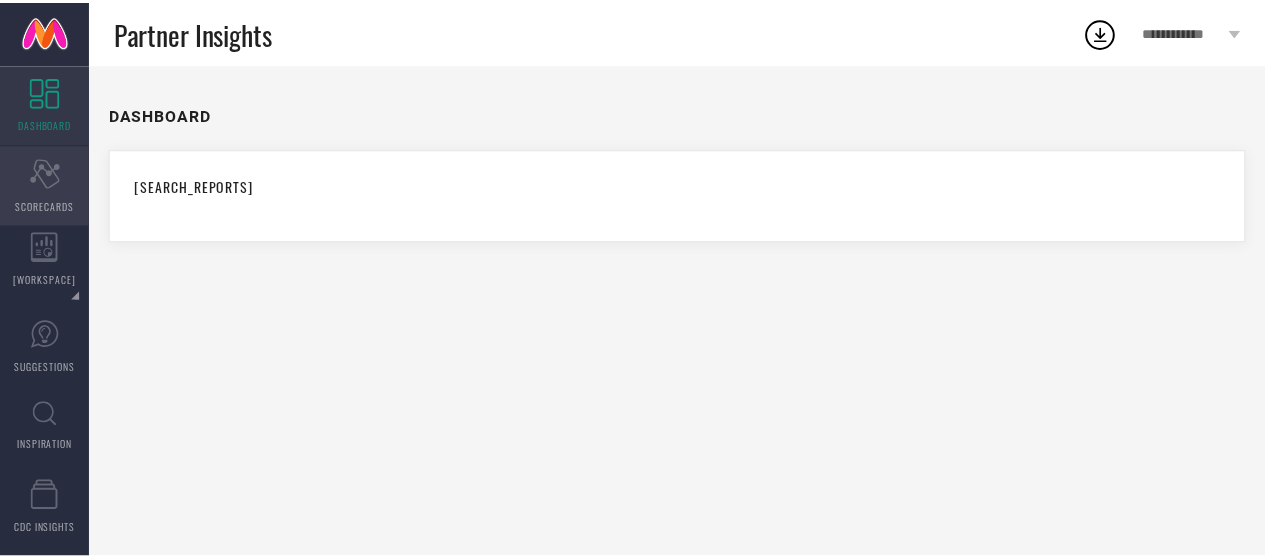 scroll, scrollTop: 0, scrollLeft: 0, axis: both 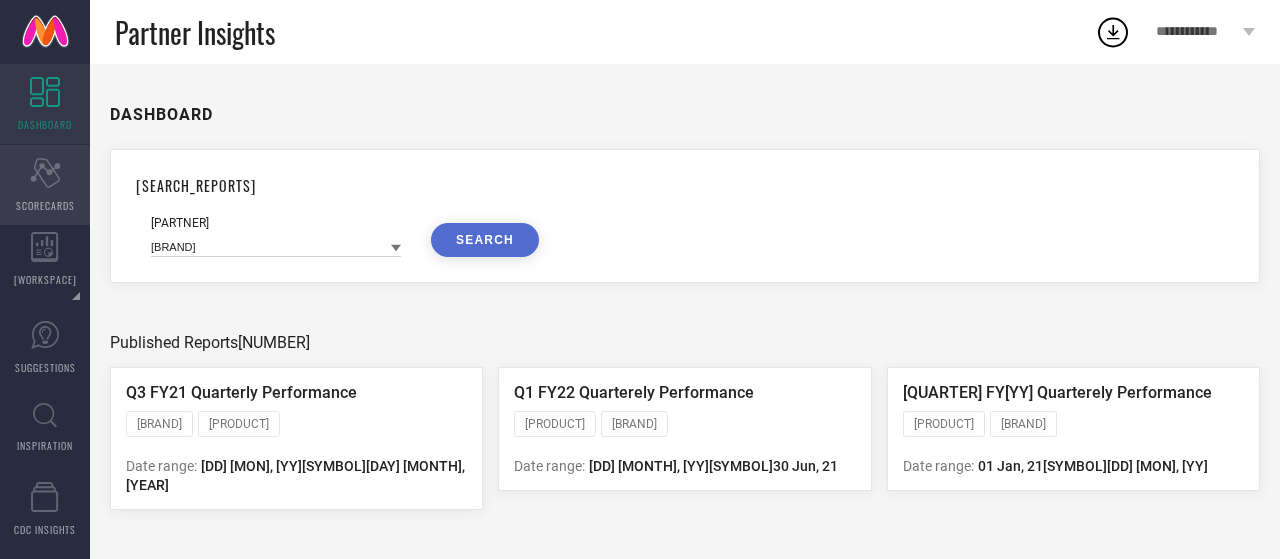 click on "Scorecard SCORECARDS" at bounding box center (45, 185) 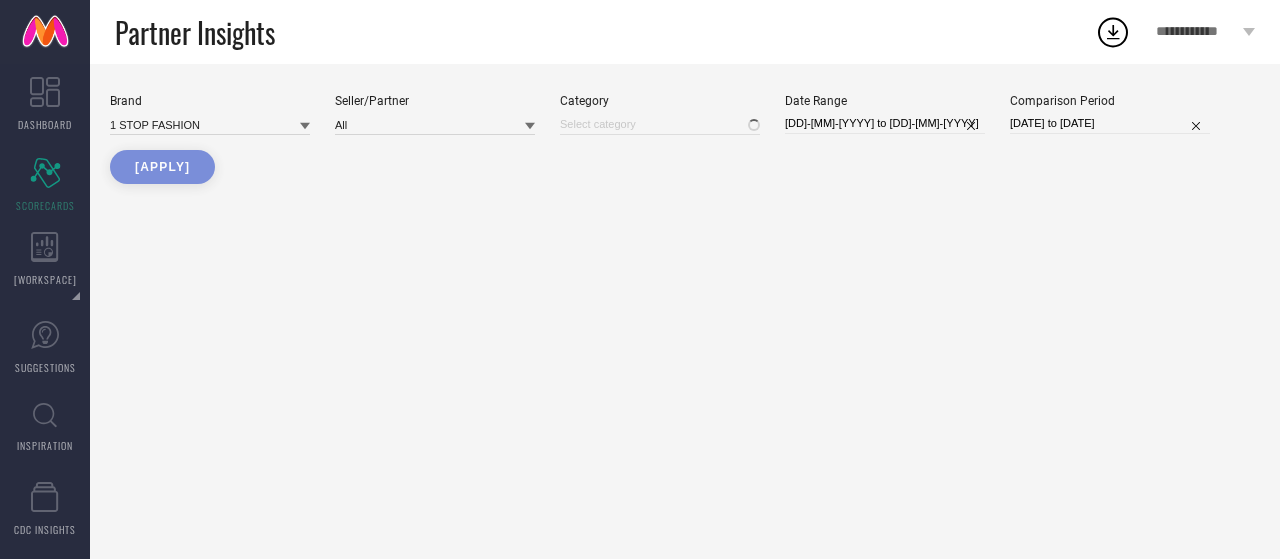 type on "All" 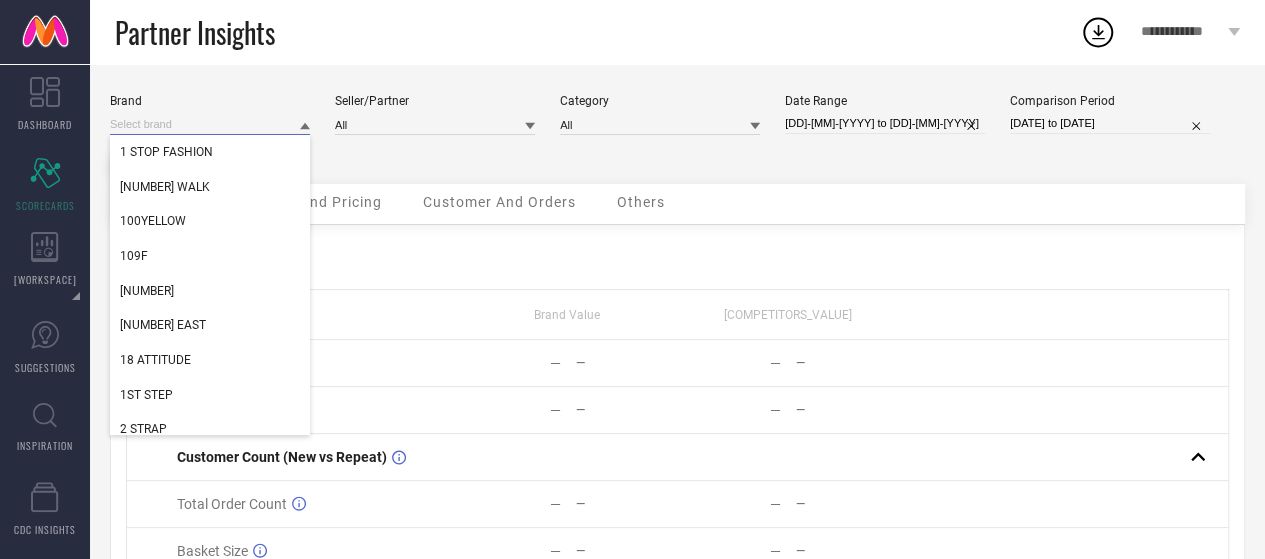 click at bounding box center [210, 124] 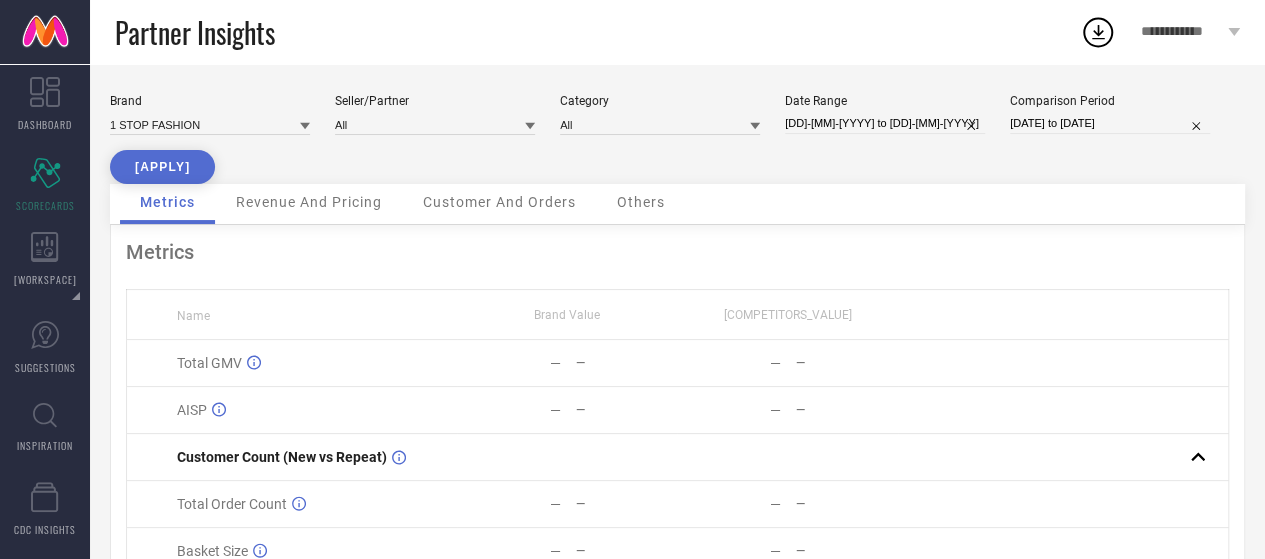 click 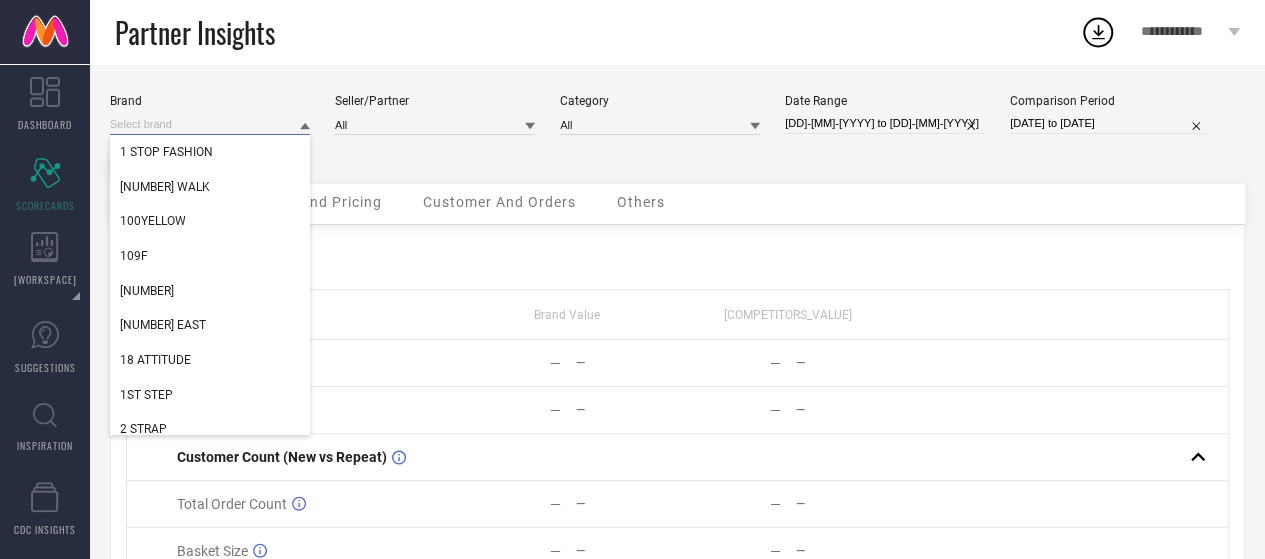 click at bounding box center [210, 124] 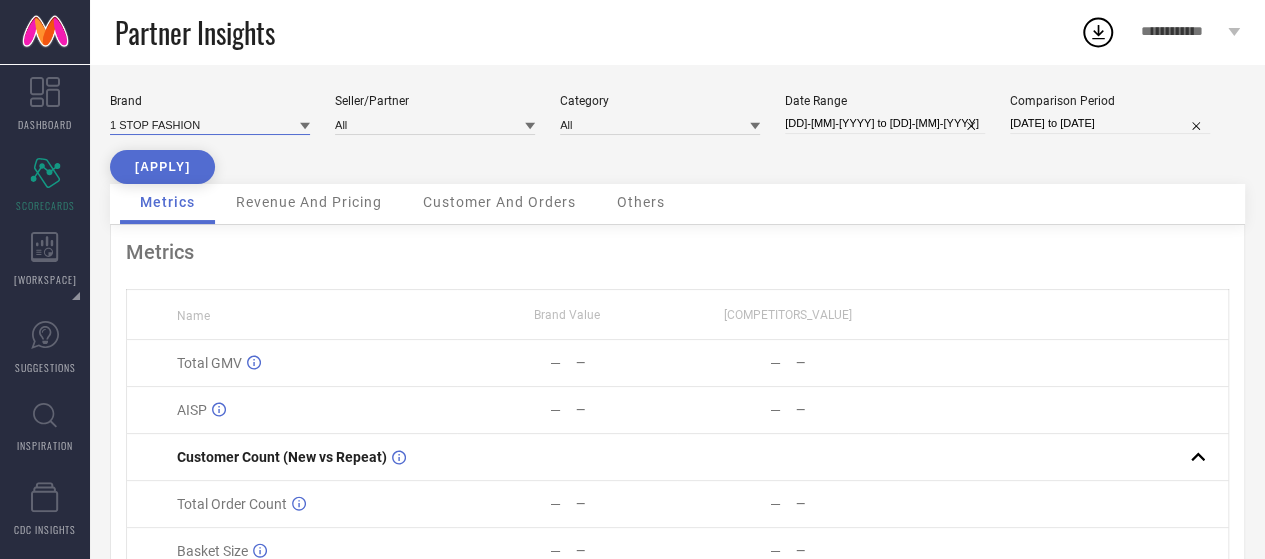click at bounding box center [210, 124] 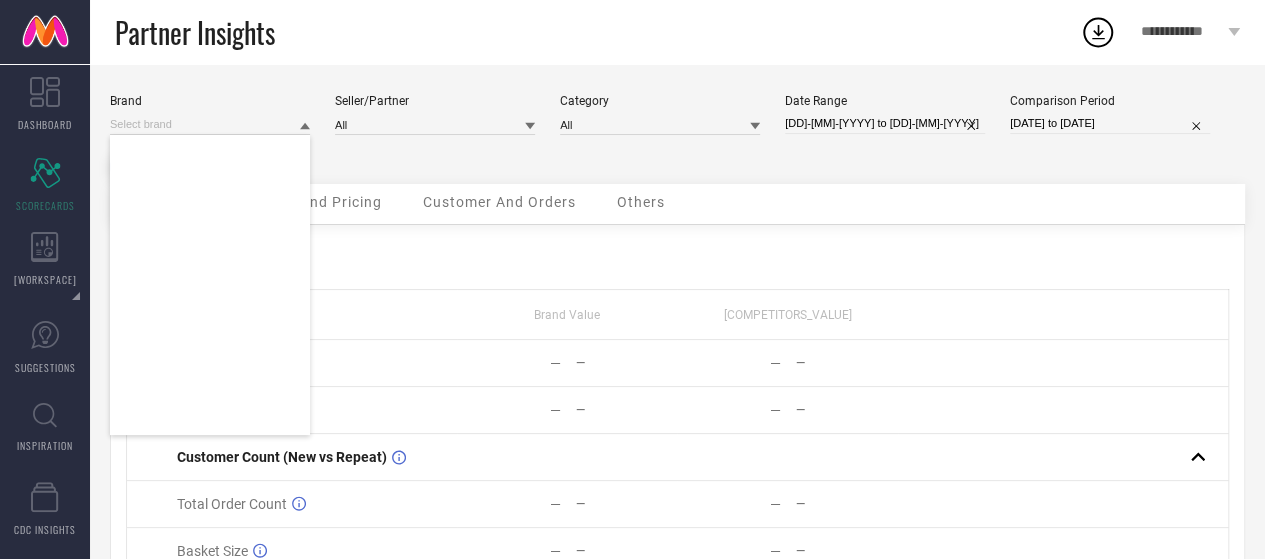 scroll, scrollTop: 166480, scrollLeft: 0, axis: vertical 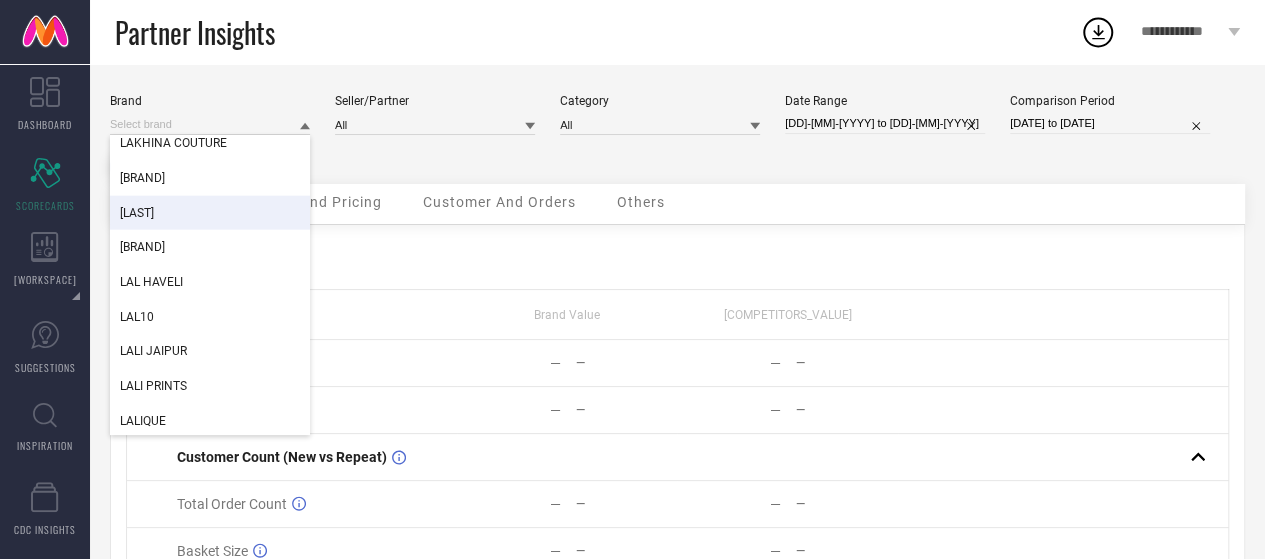 click on "[LAST]" at bounding box center (137, 213) 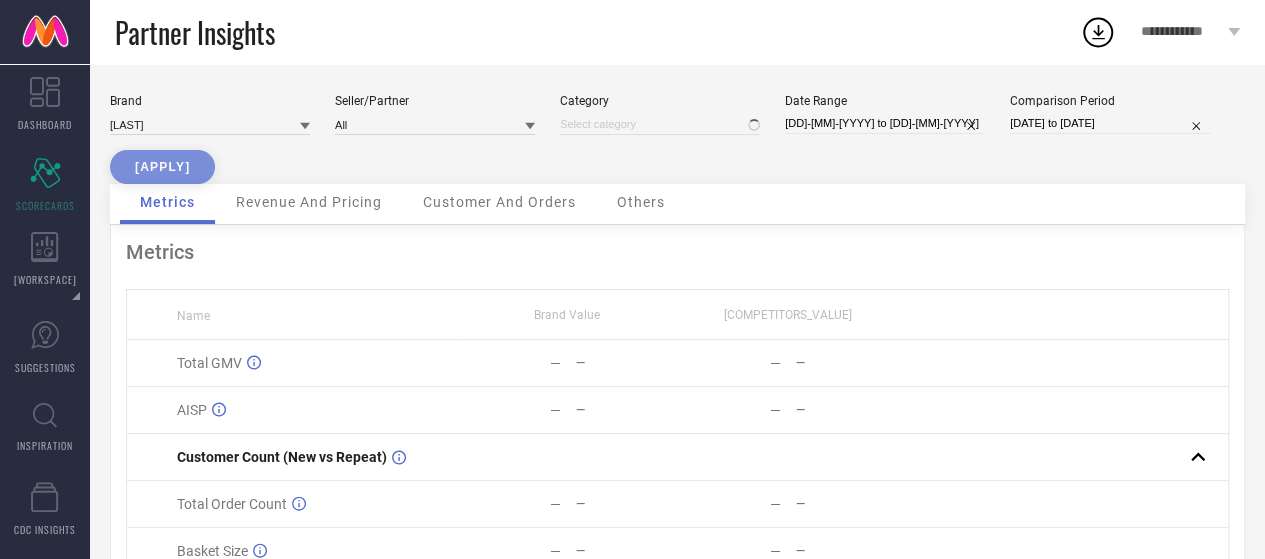 type on "All" 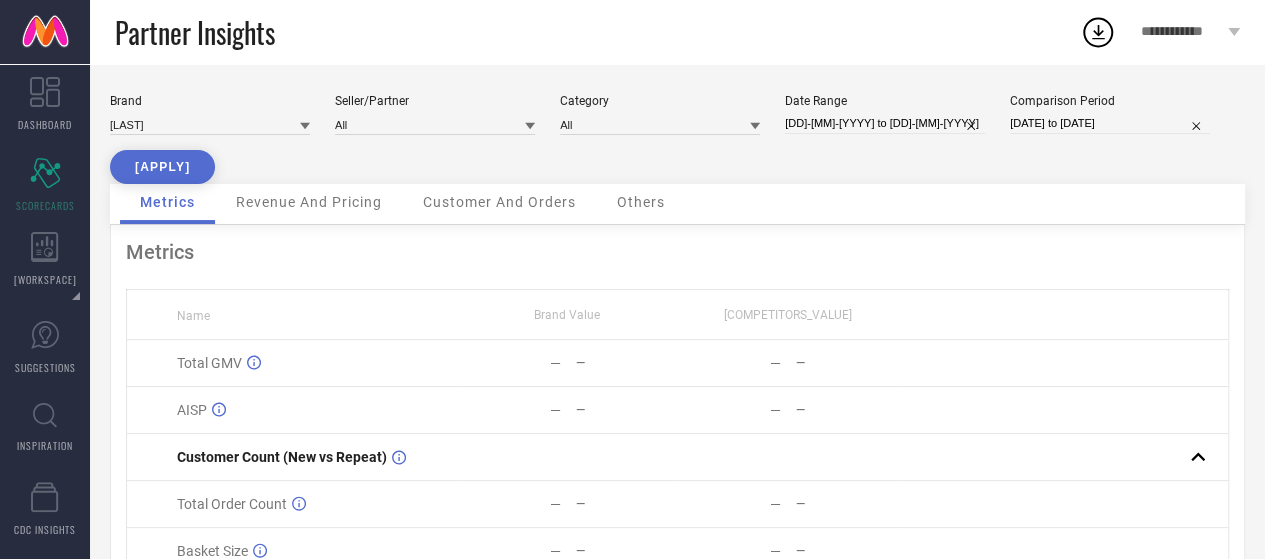 click on "[DD]-[MM]-[YYYY] to [DD]-[MM]-[YYYY]" at bounding box center [885, 123] 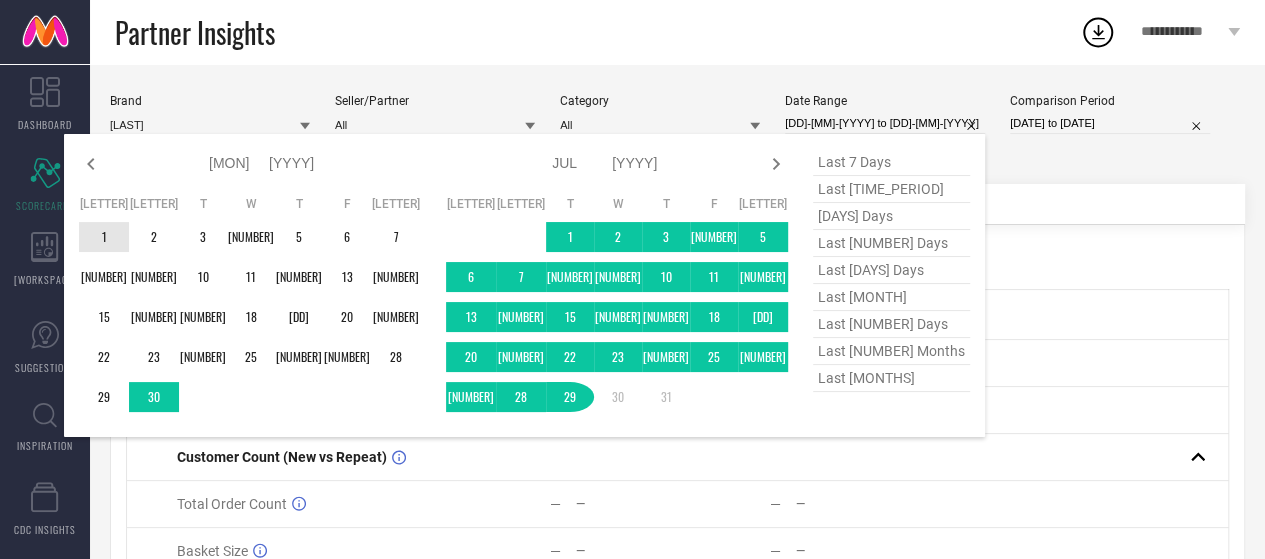 click on "S M T W T F S 1 2 3 4 5 6 7 8 9 10 11 12 13 14 15 16 17 18 19 20 21 22 23 24 25 26 27 28 29 30" at bounding box center [250, 304] 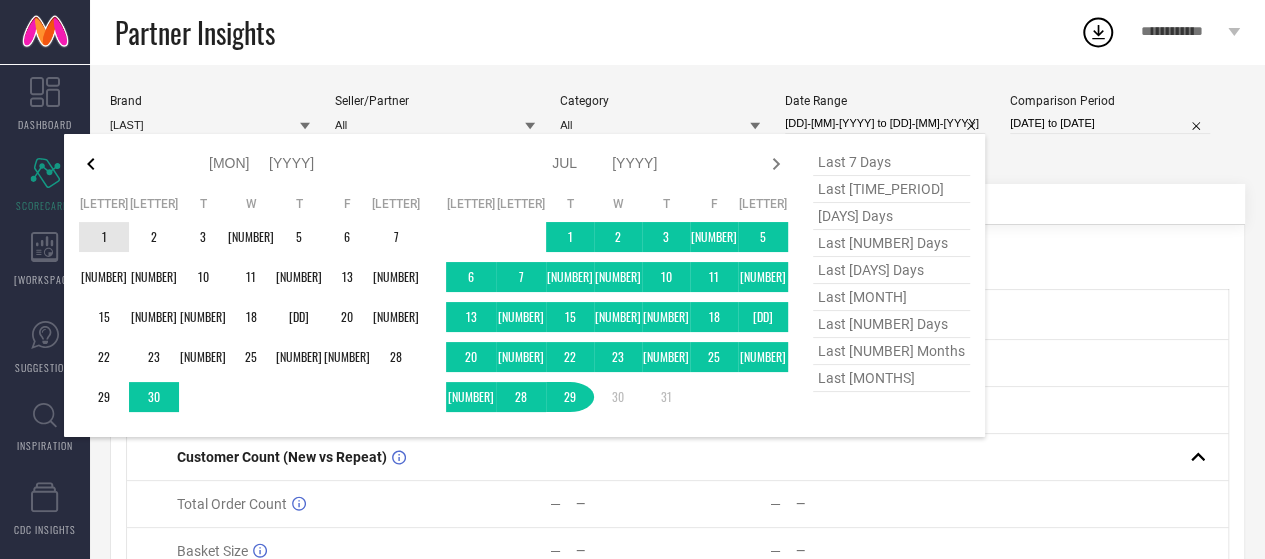 click 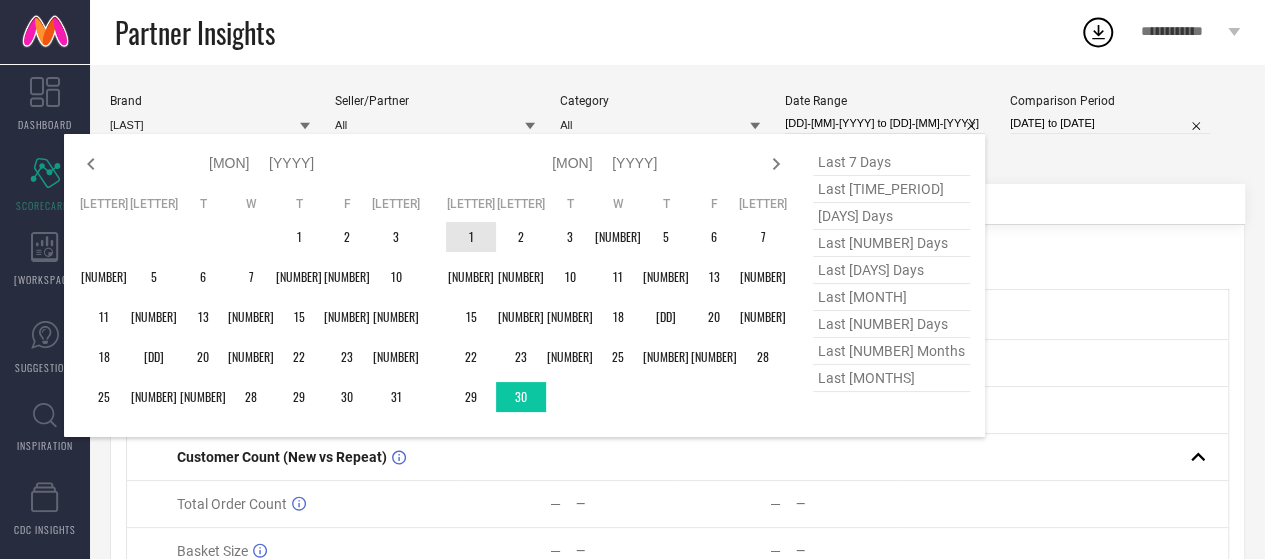 click 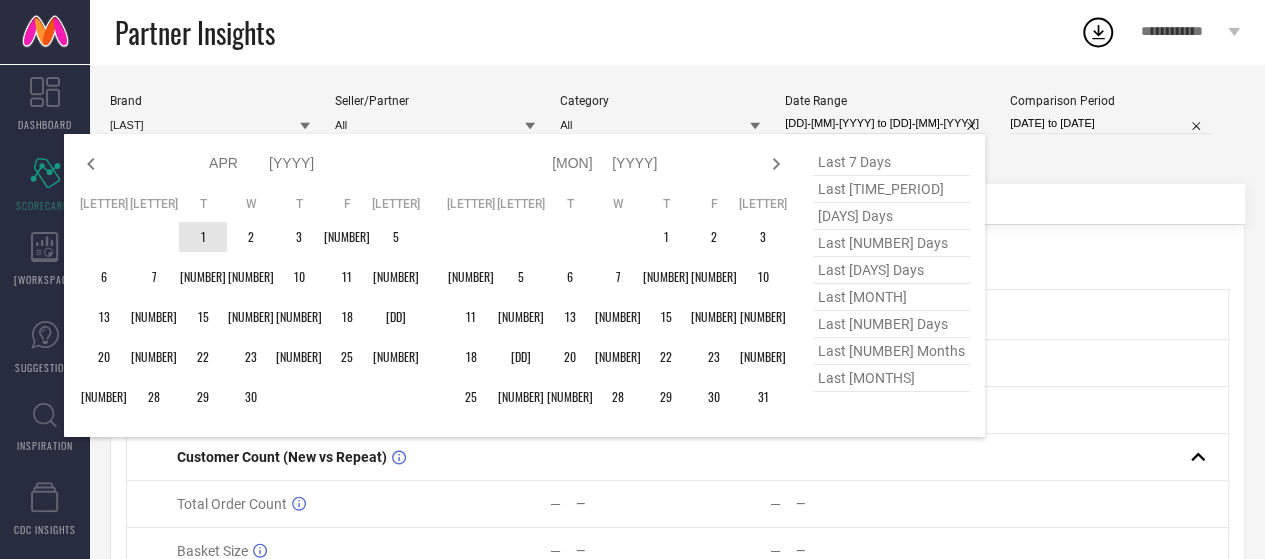 type on "After 01-04-2025" 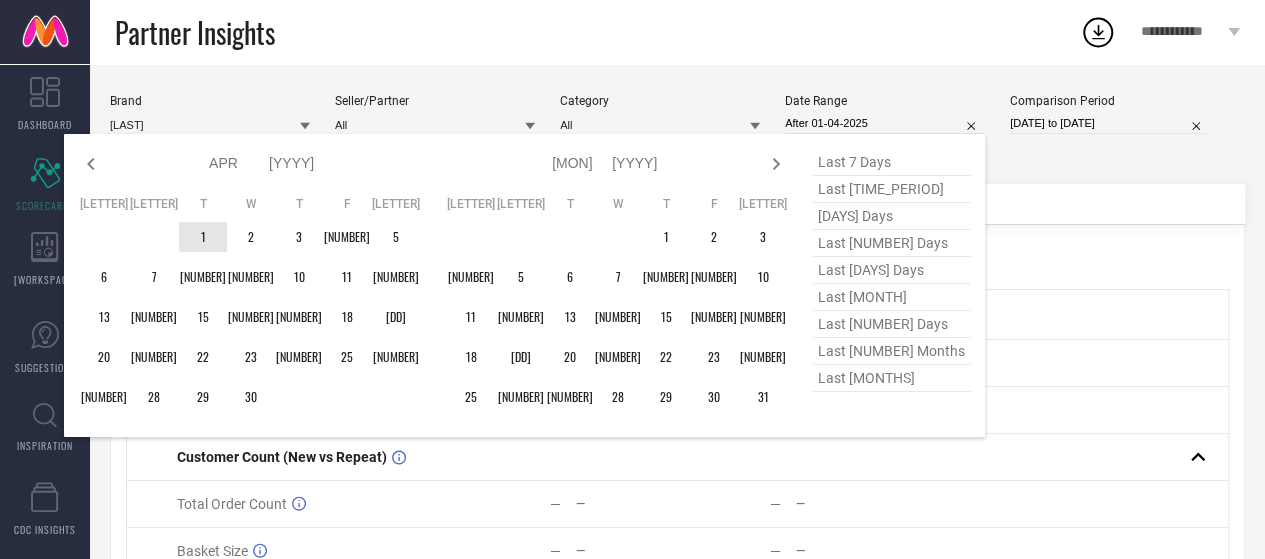 click on "1" at bounding box center [203, 237] 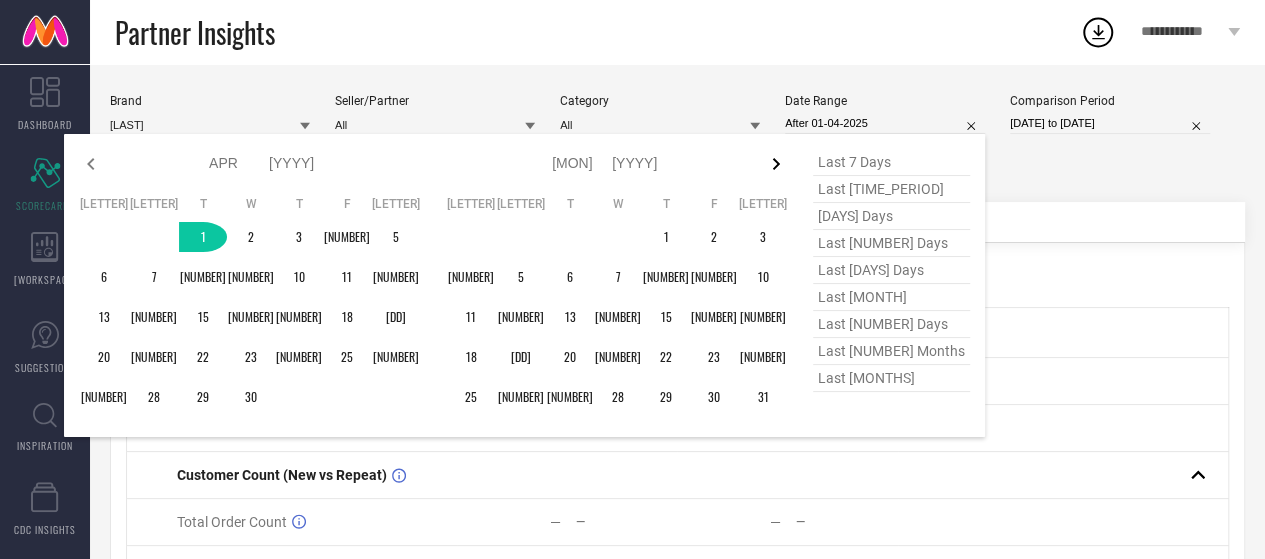 click 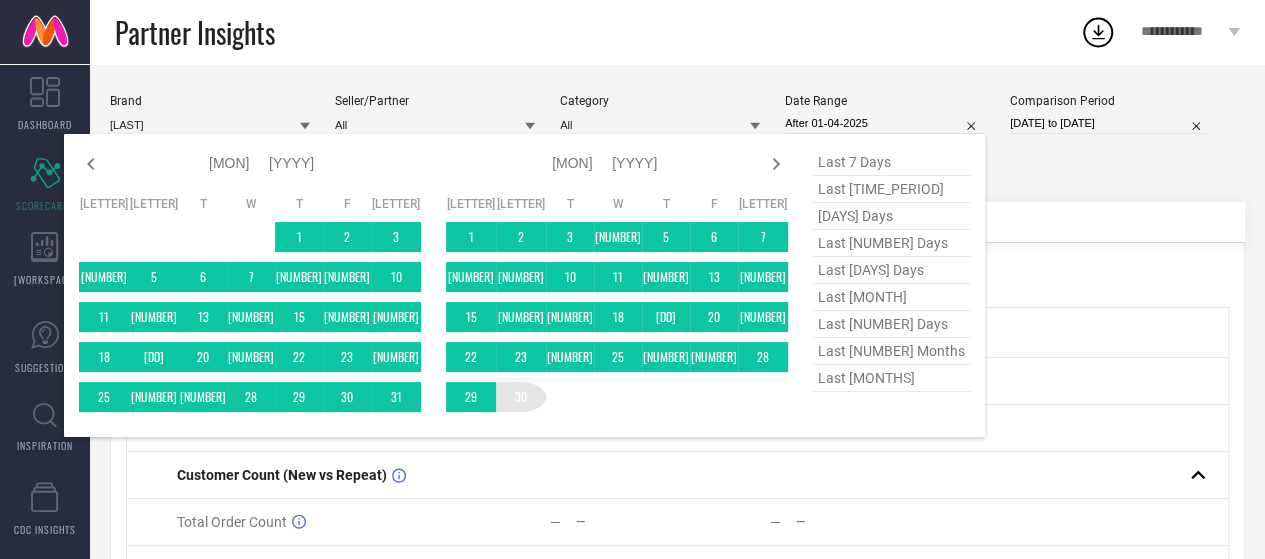 type on "01-04-2025 to 30-06-2025" 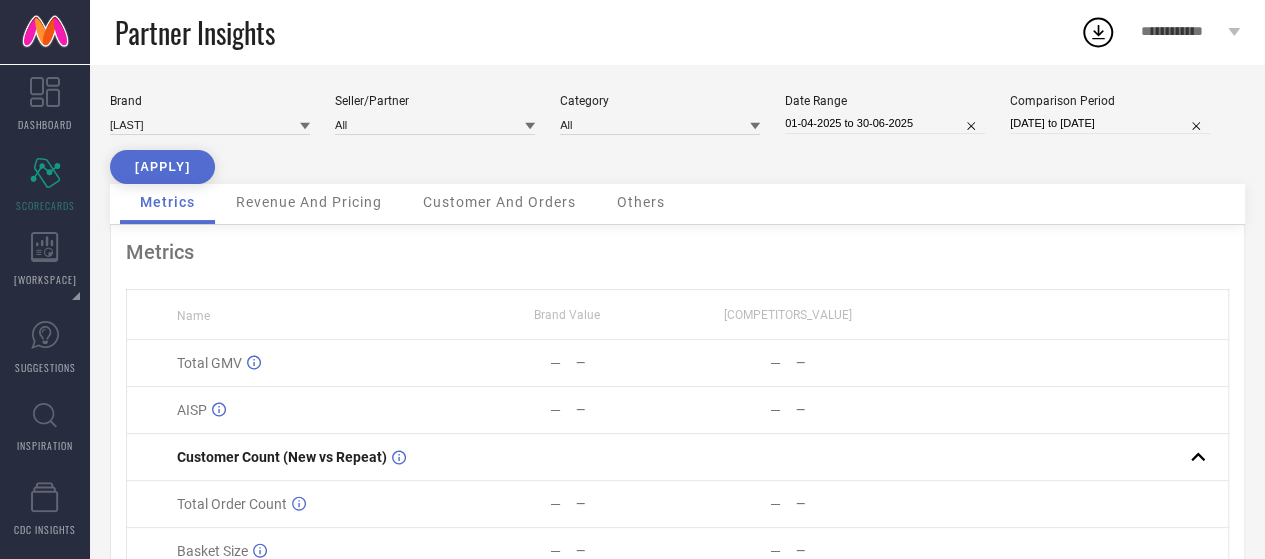 click on "[APPLY]" at bounding box center [162, 167] 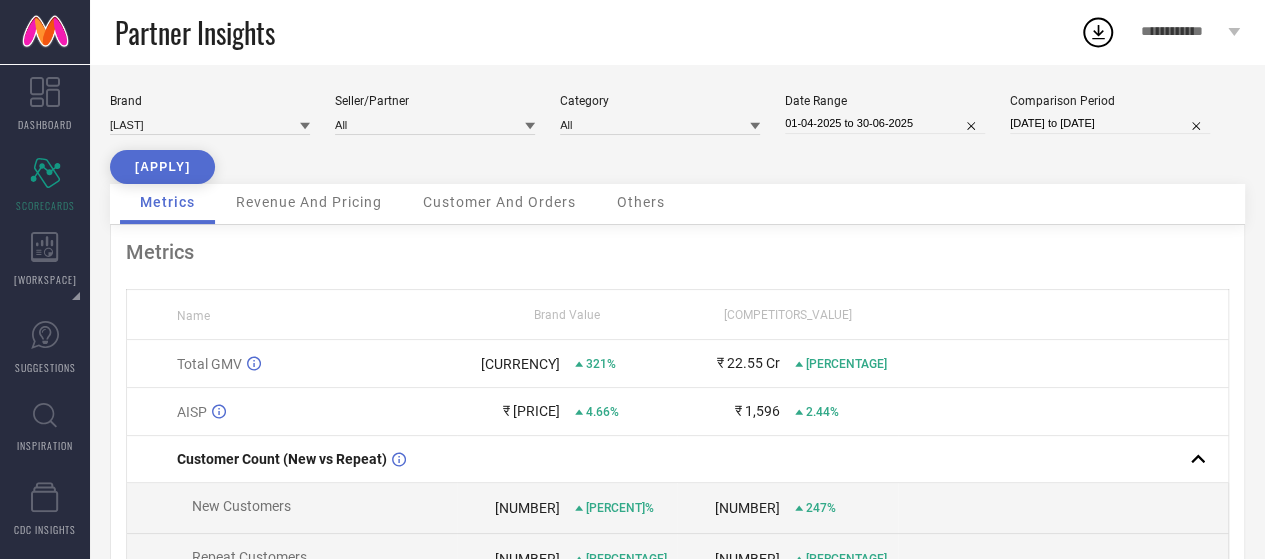 scroll, scrollTop: 0, scrollLeft: 0, axis: both 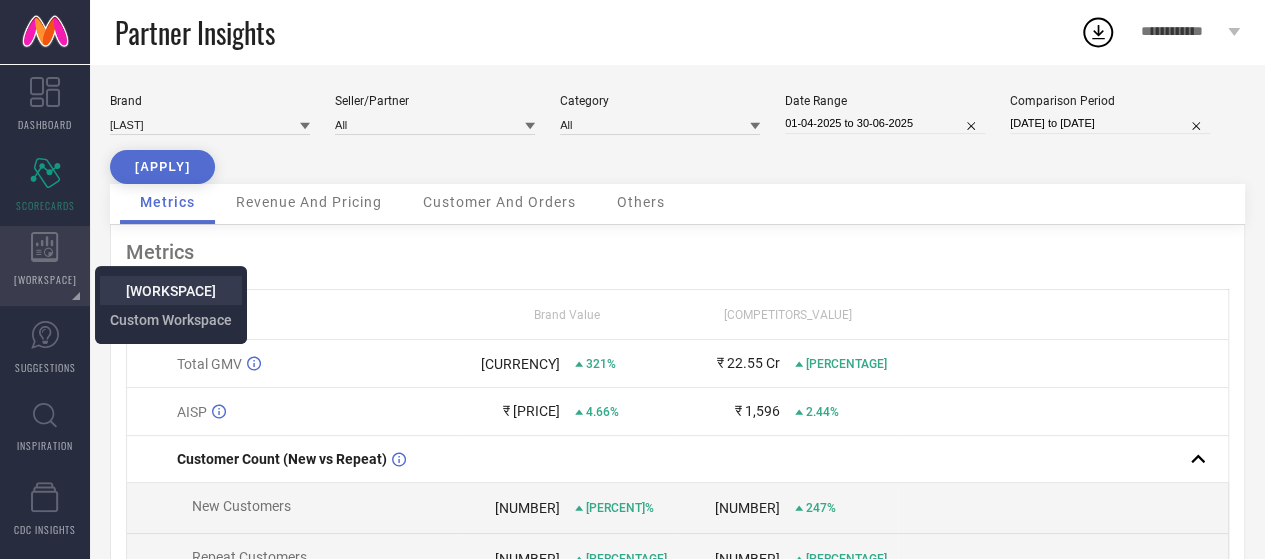 click on "[WORKSPACE]" at bounding box center [171, 291] 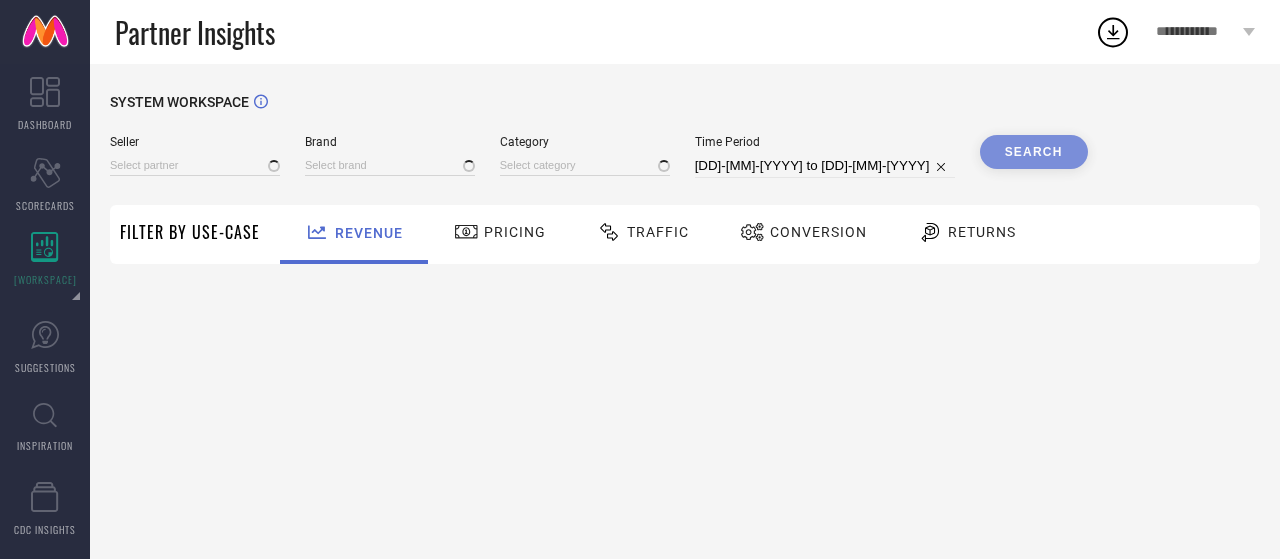 type on "All" 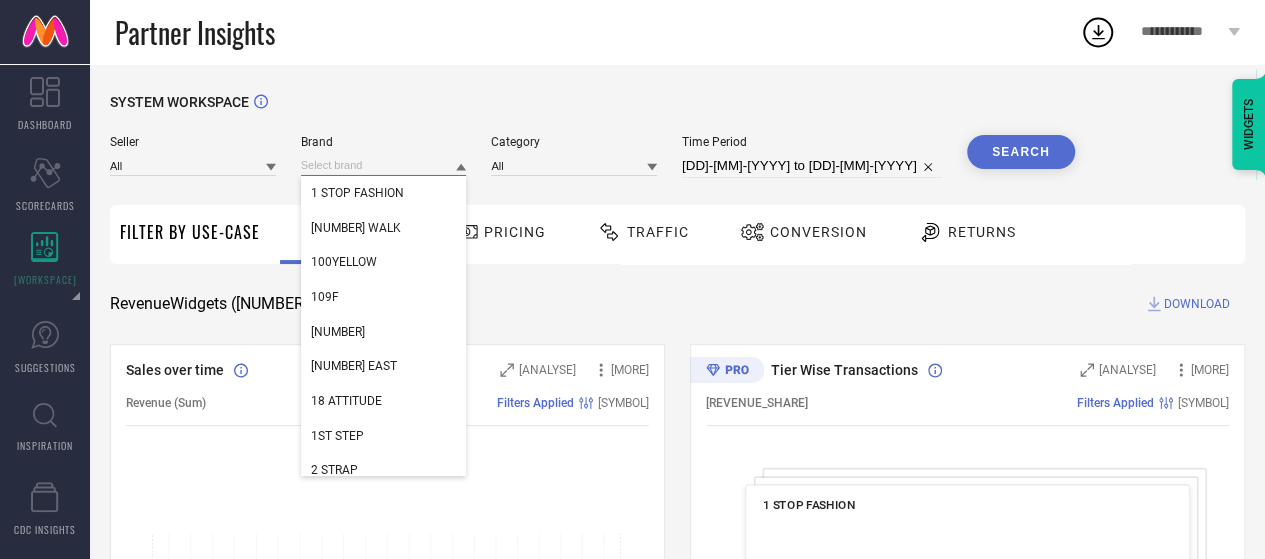 click at bounding box center [384, 165] 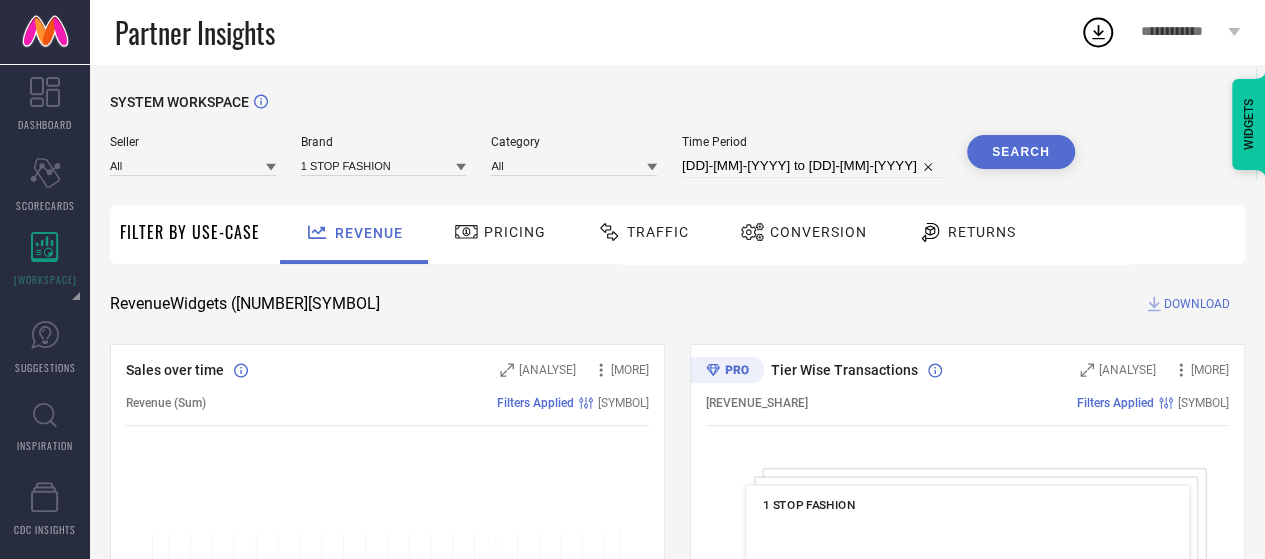click 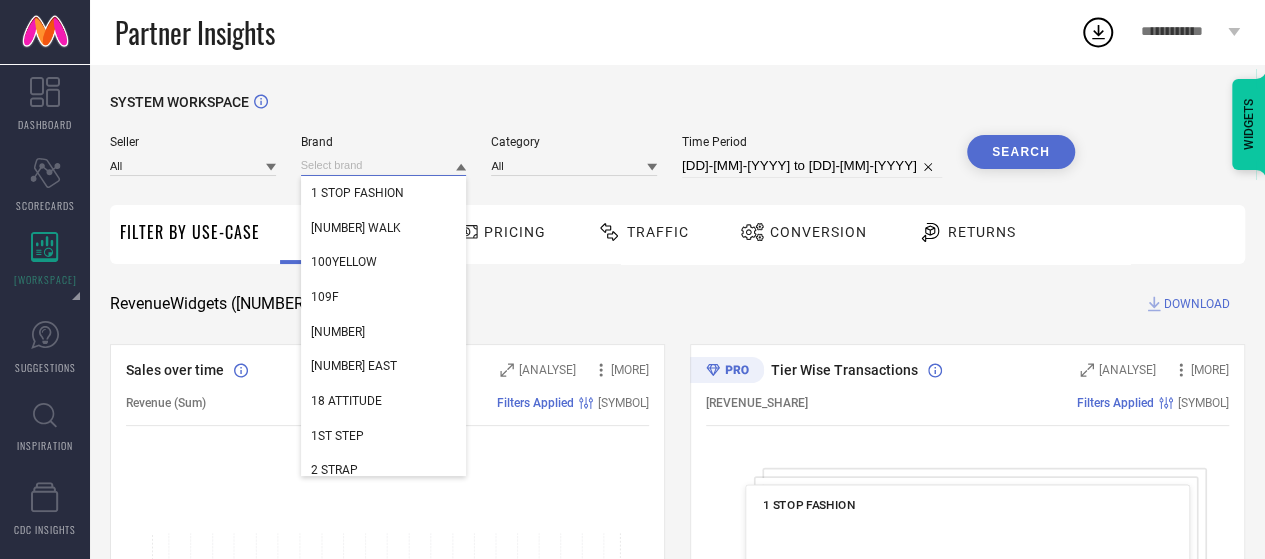 click at bounding box center (384, 165) 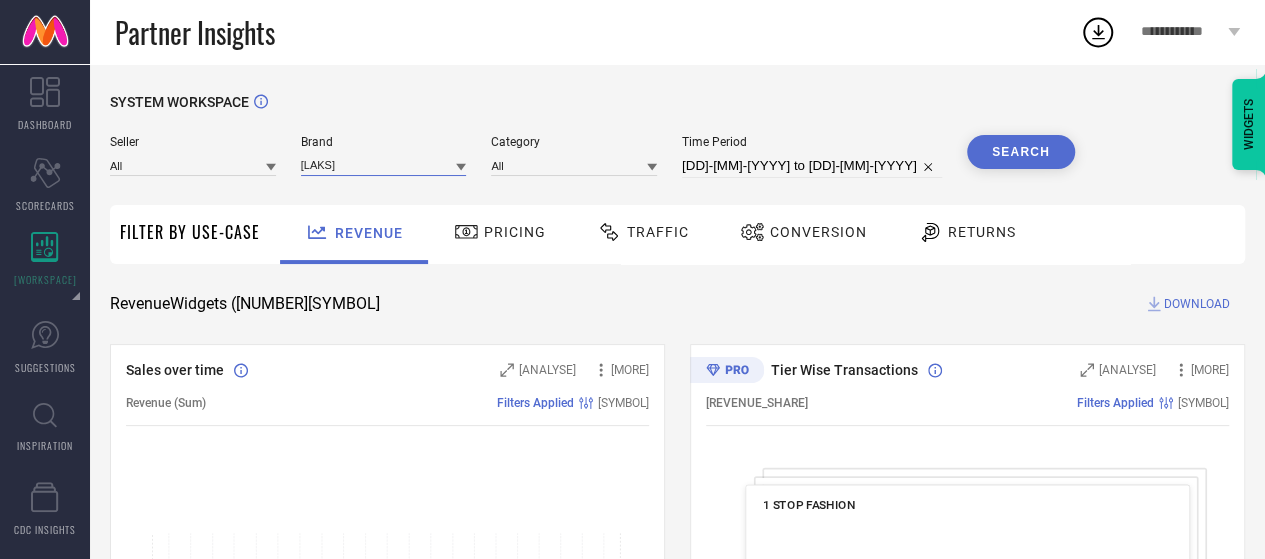 type on "[LAKS]" 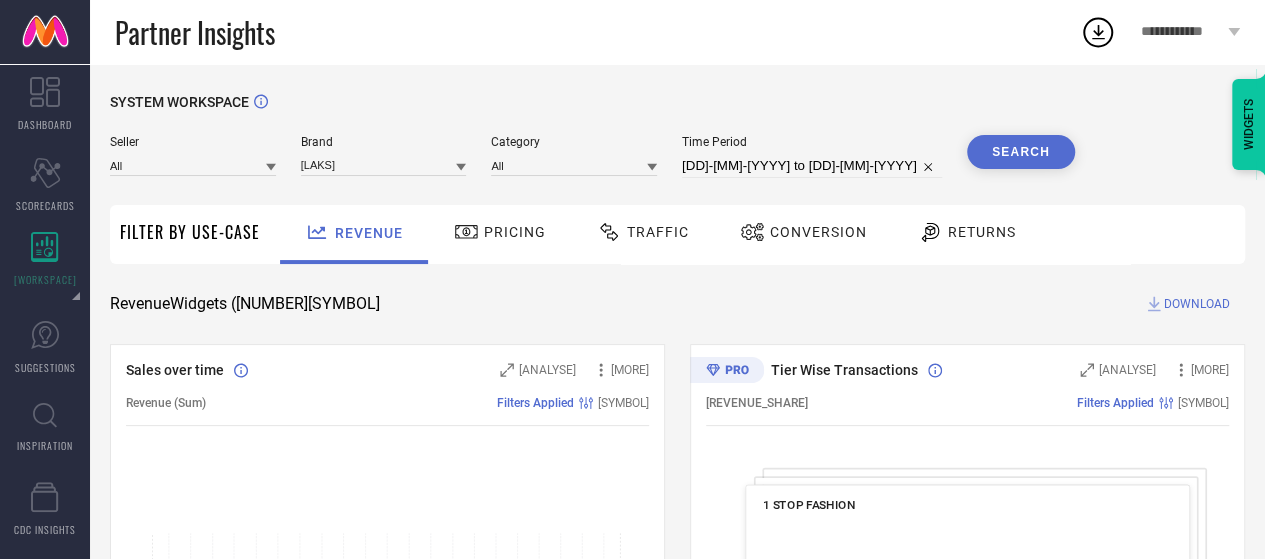 click 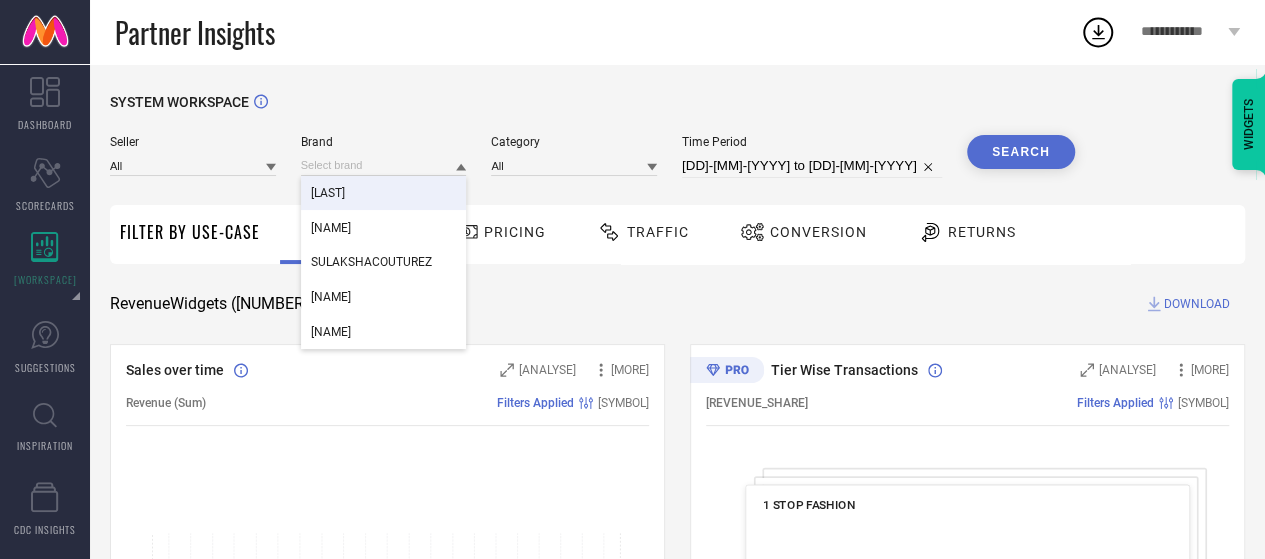 click on "[LAST]" at bounding box center [384, 193] 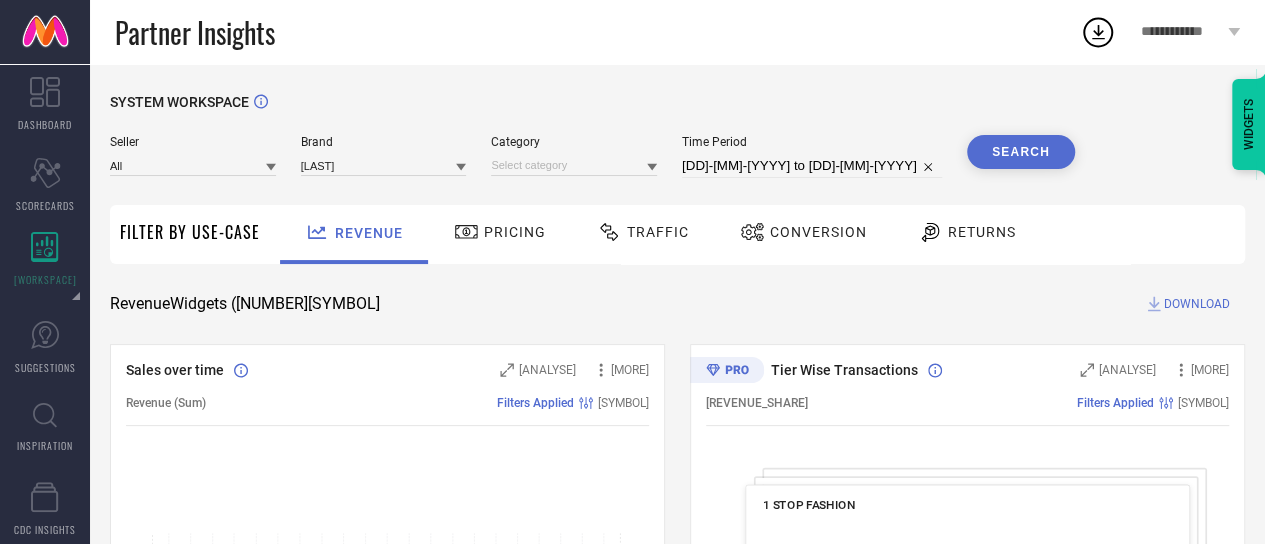 select on "5" 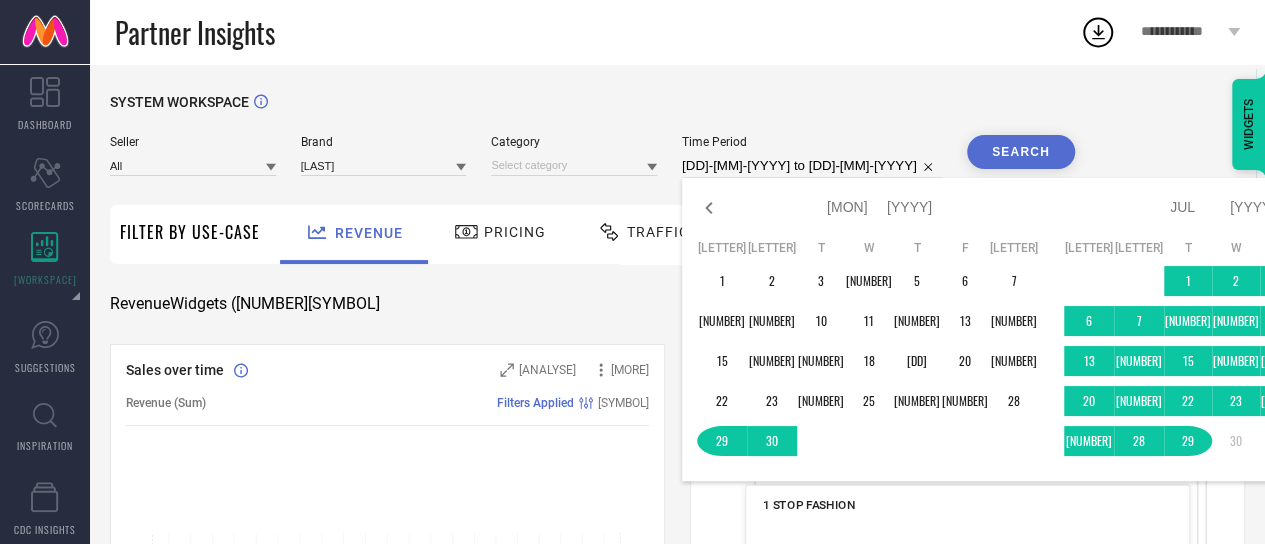 click on "[DD]-[MM]-[YYYY] to [DD]-[MM]-[YYYY]" at bounding box center [812, 166] 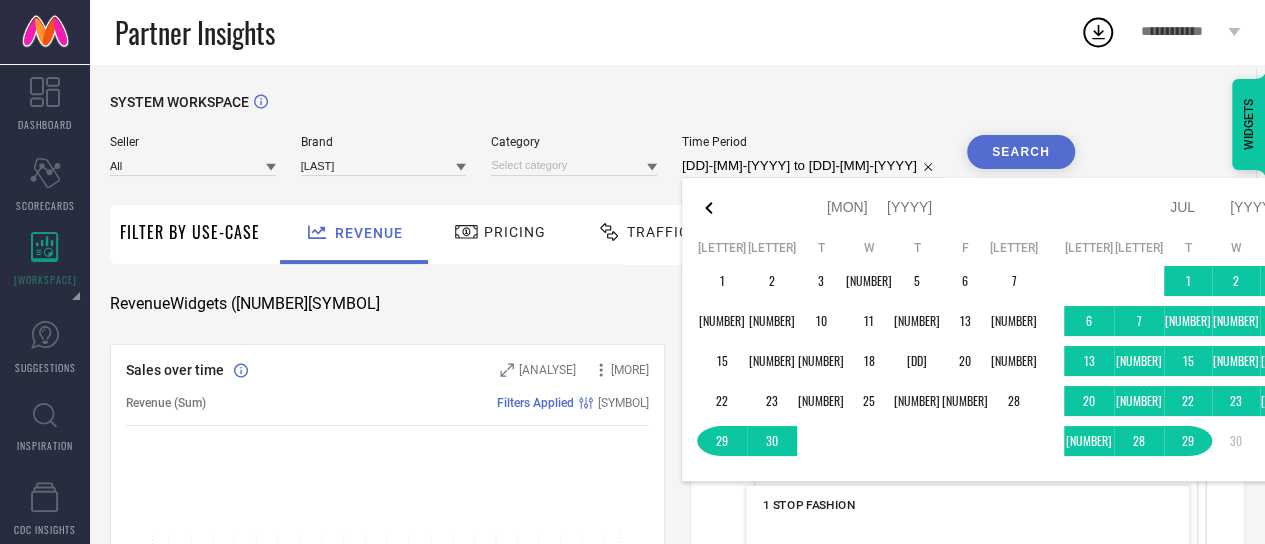 click 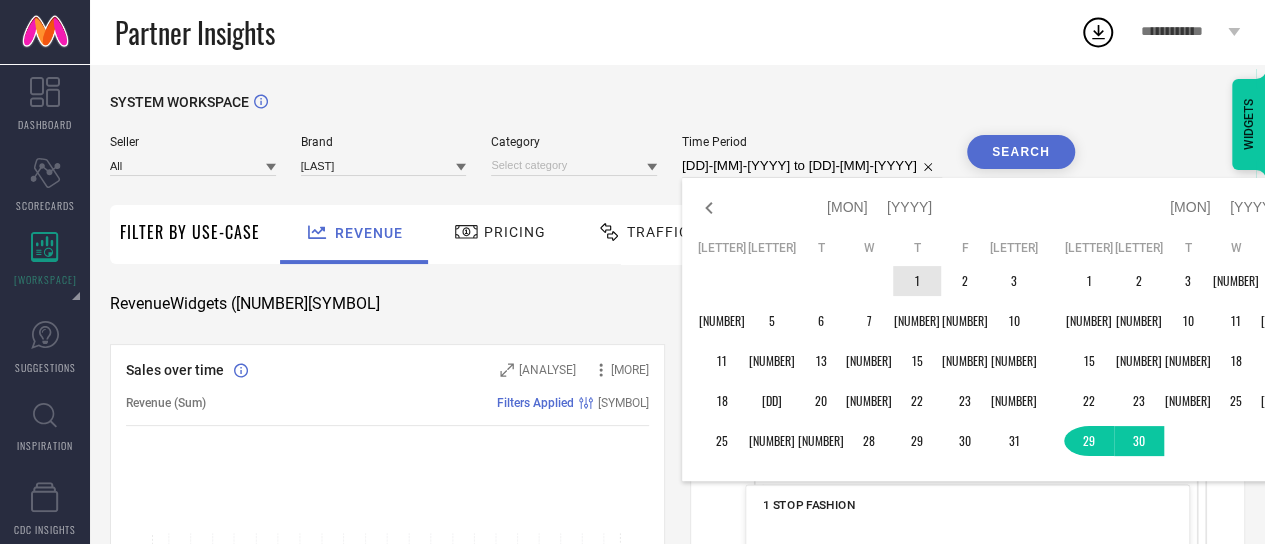type on "After [DD]-[MM]-[YYYY]" 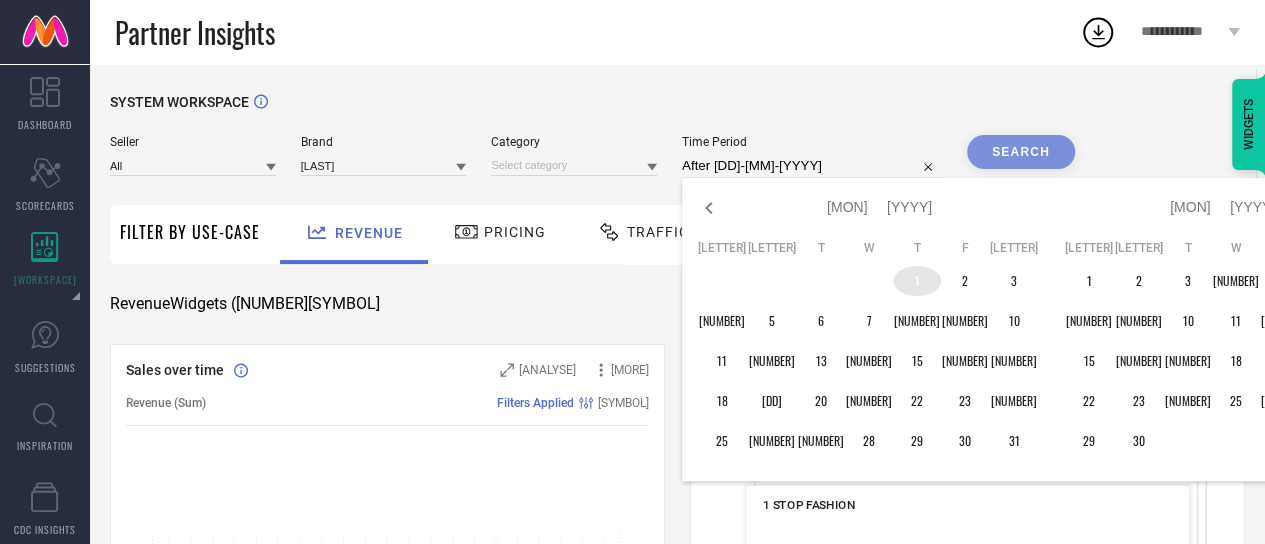 click on "1" at bounding box center [917, 281] 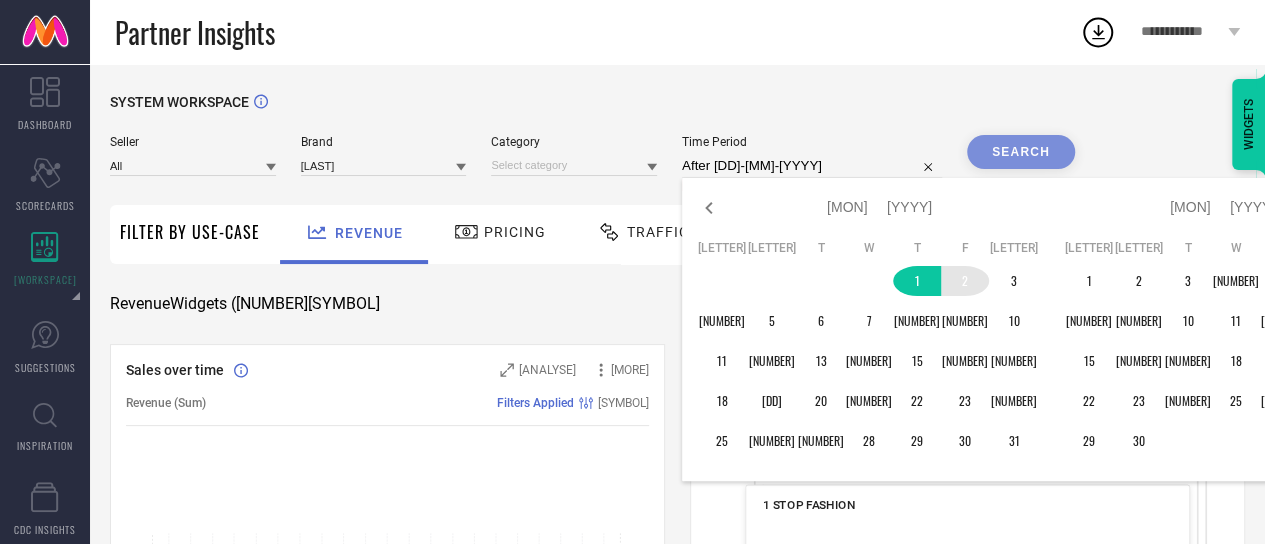 click 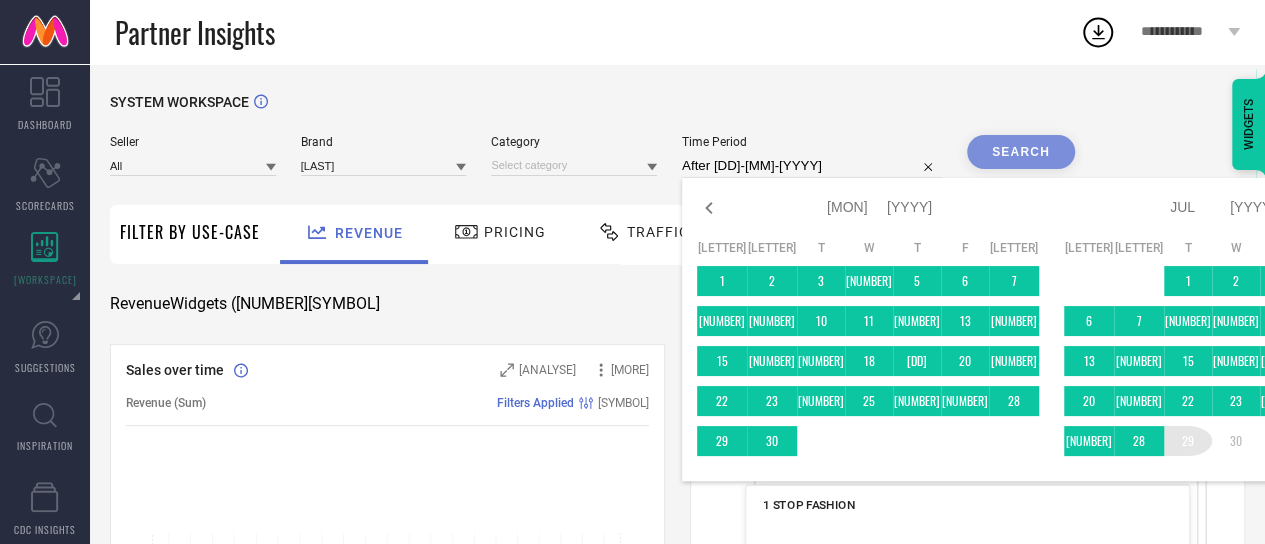 type on "[DATE] to [DATE]" 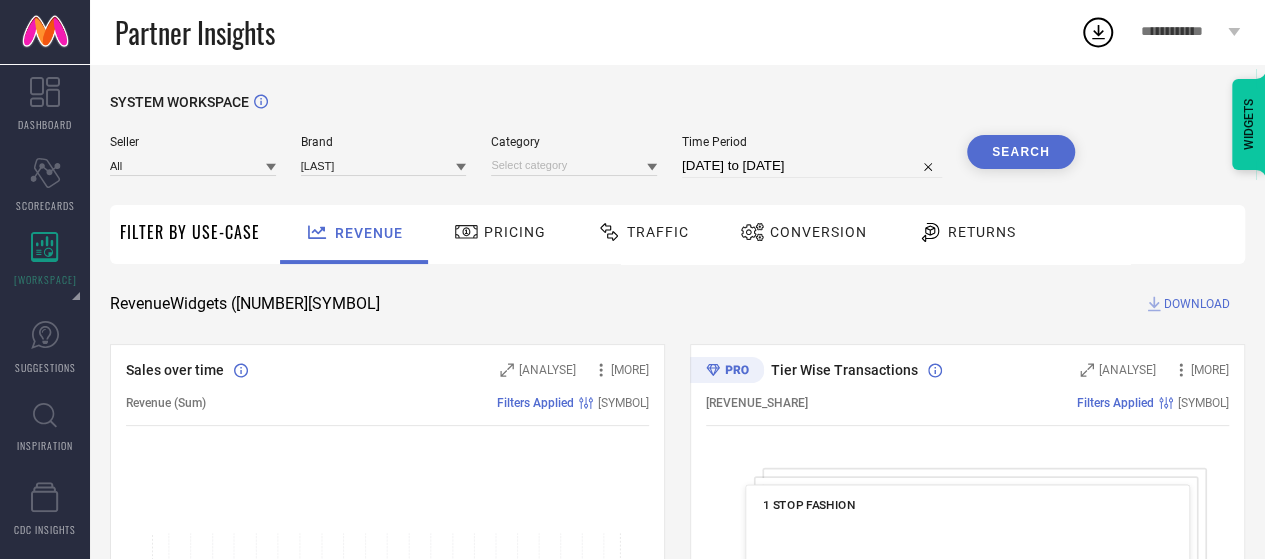 click on "Search" at bounding box center [1021, 152] 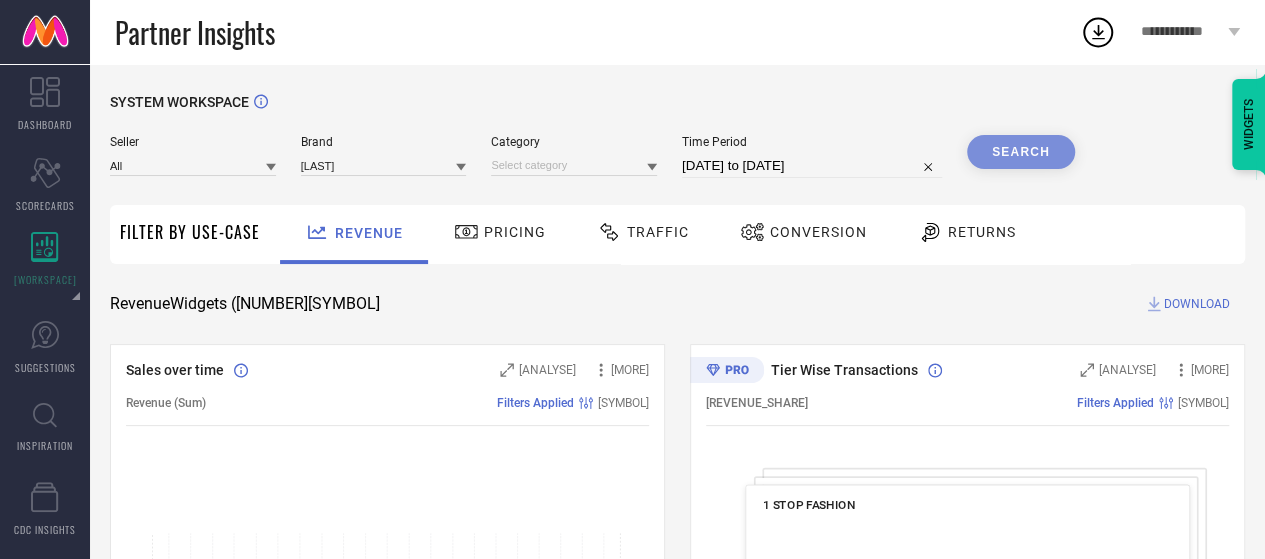 click at bounding box center (652, 166) 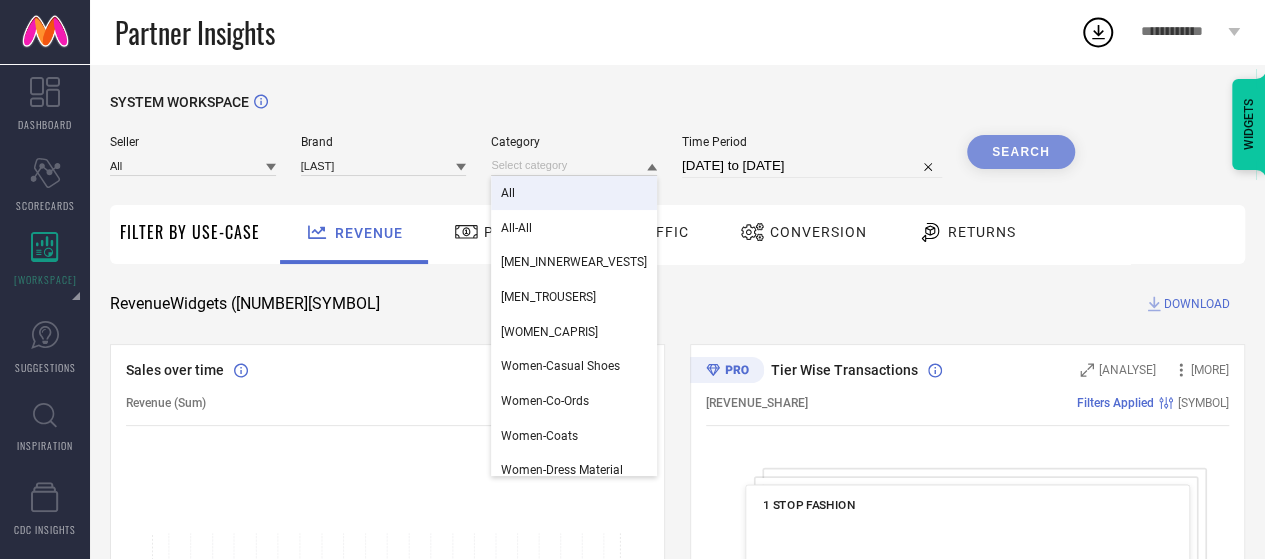 click on "All" at bounding box center [574, 193] 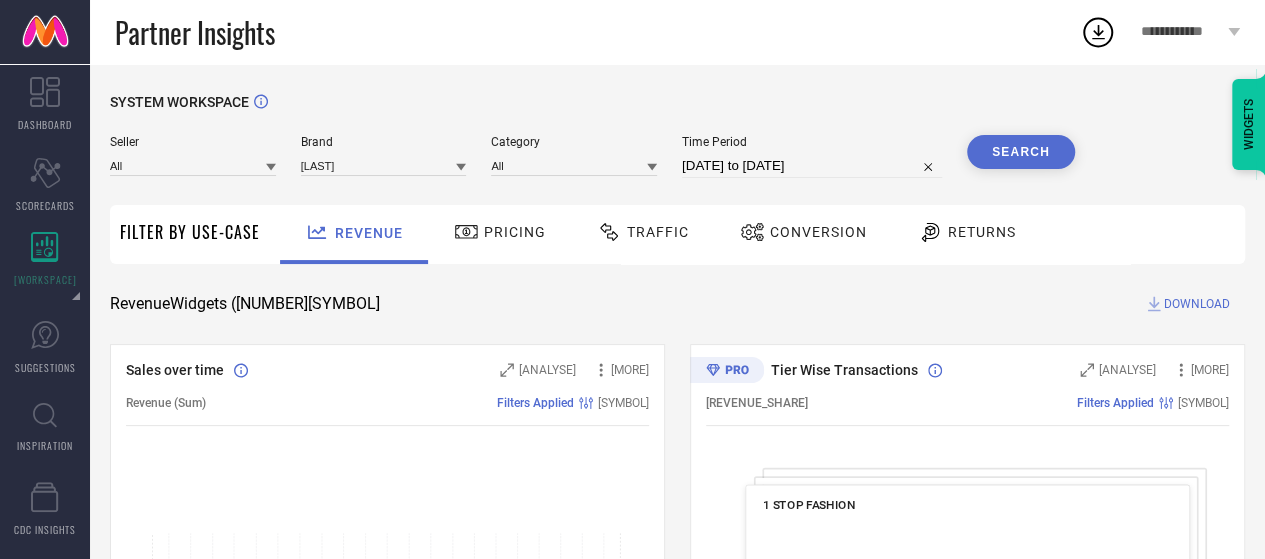 click on "Search" at bounding box center (1021, 152) 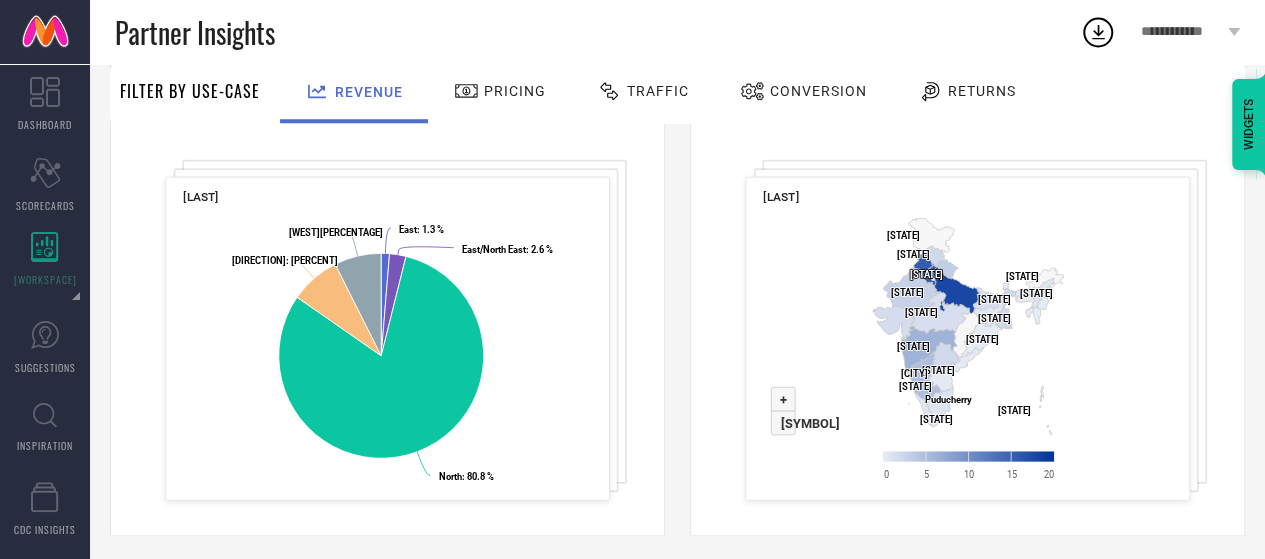 scroll, scrollTop: 834, scrollLeft: 0, axis: vertical 